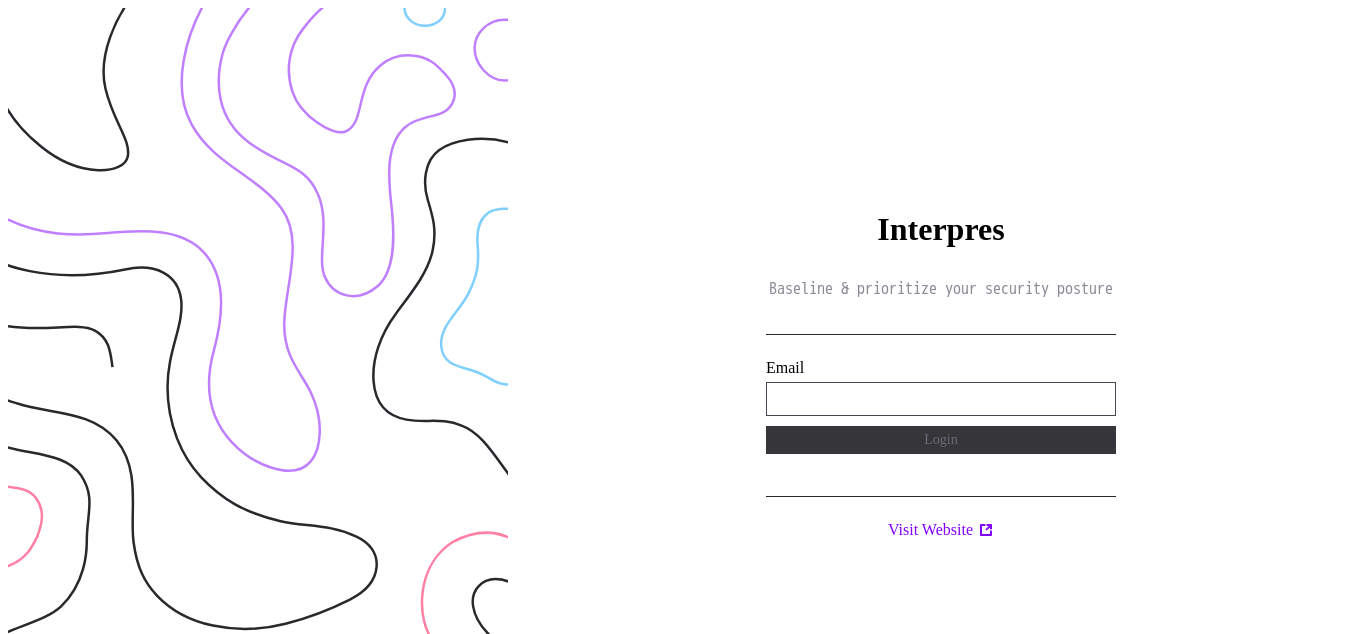 click on "**********" at bounding box center [941, 399] 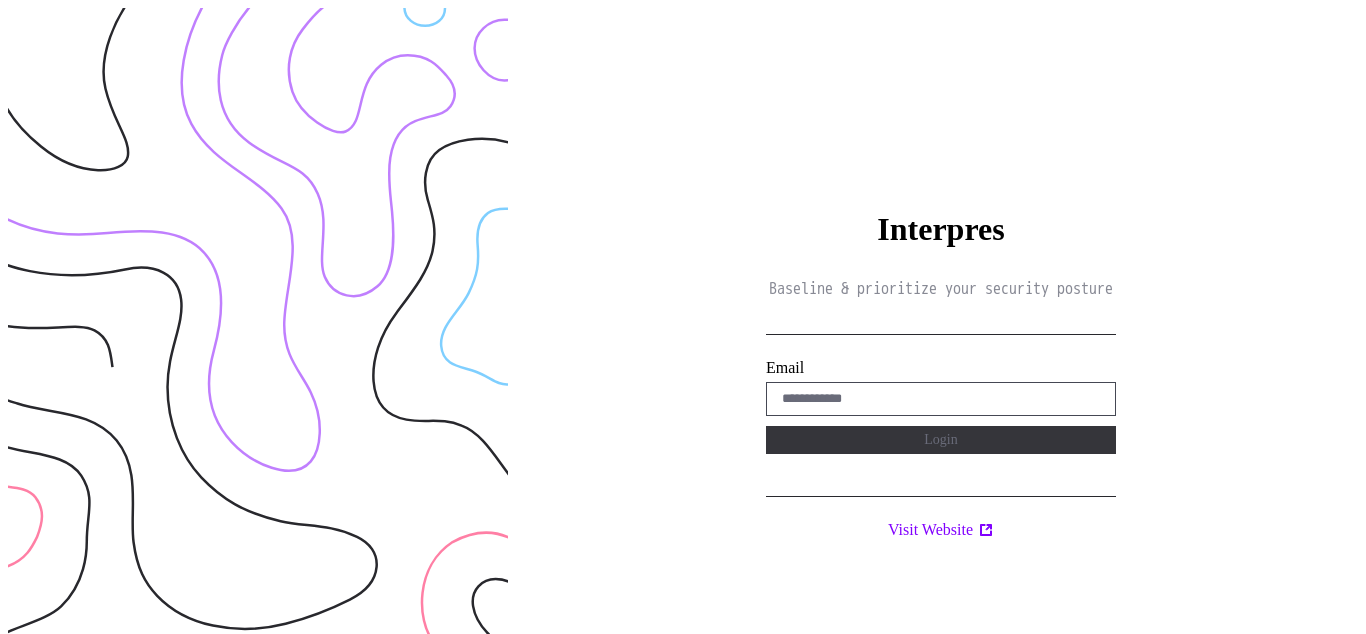 scroll, scrollTop: 0, scrollLeft: 0, axis: both 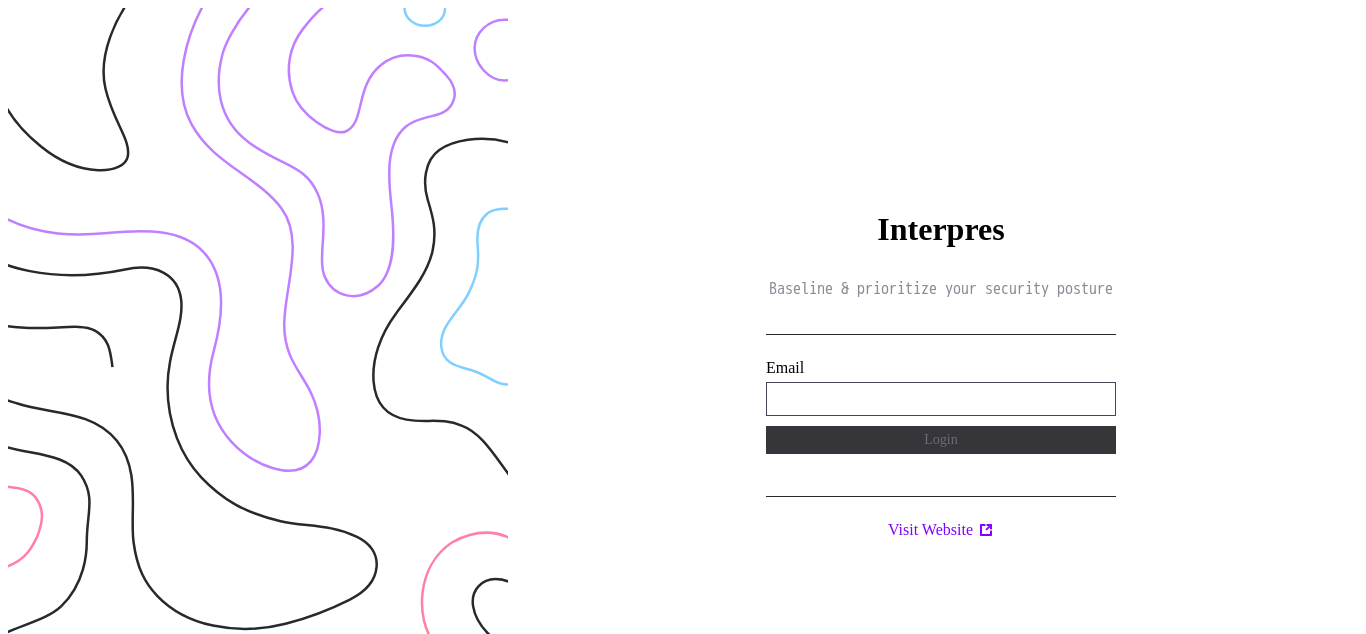 type on "**********" 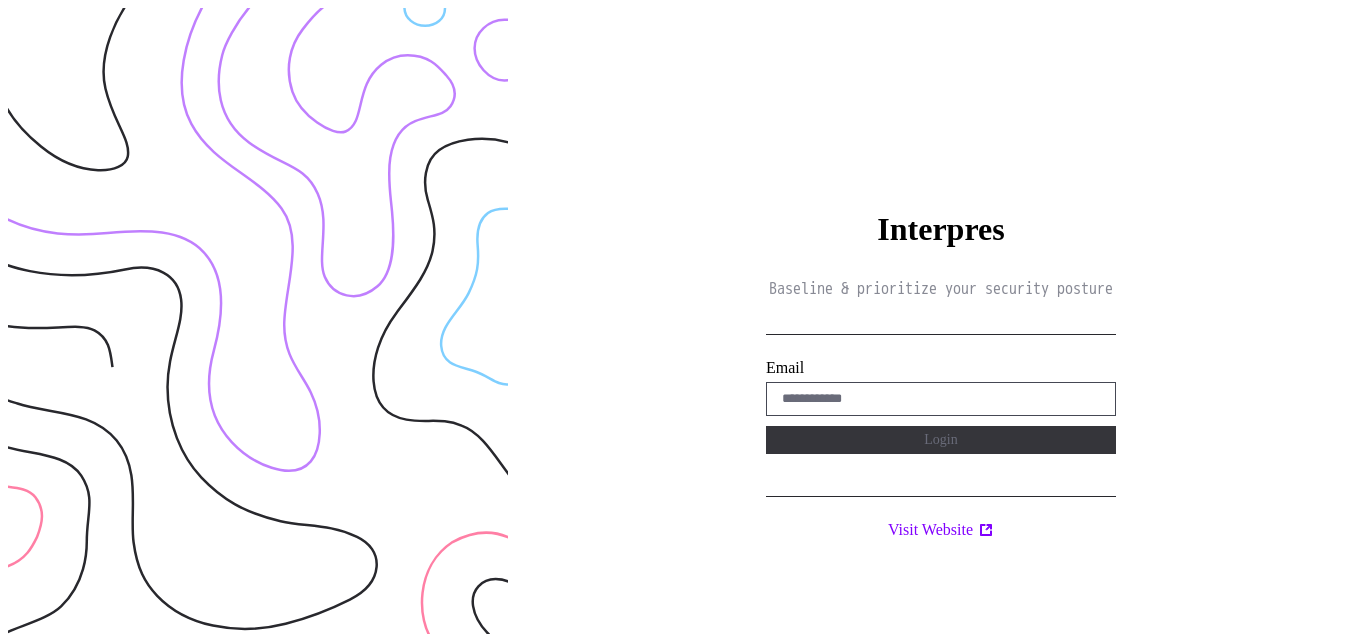 scroll, scrollTop: 0, scrollLeft: 0, axis: both 